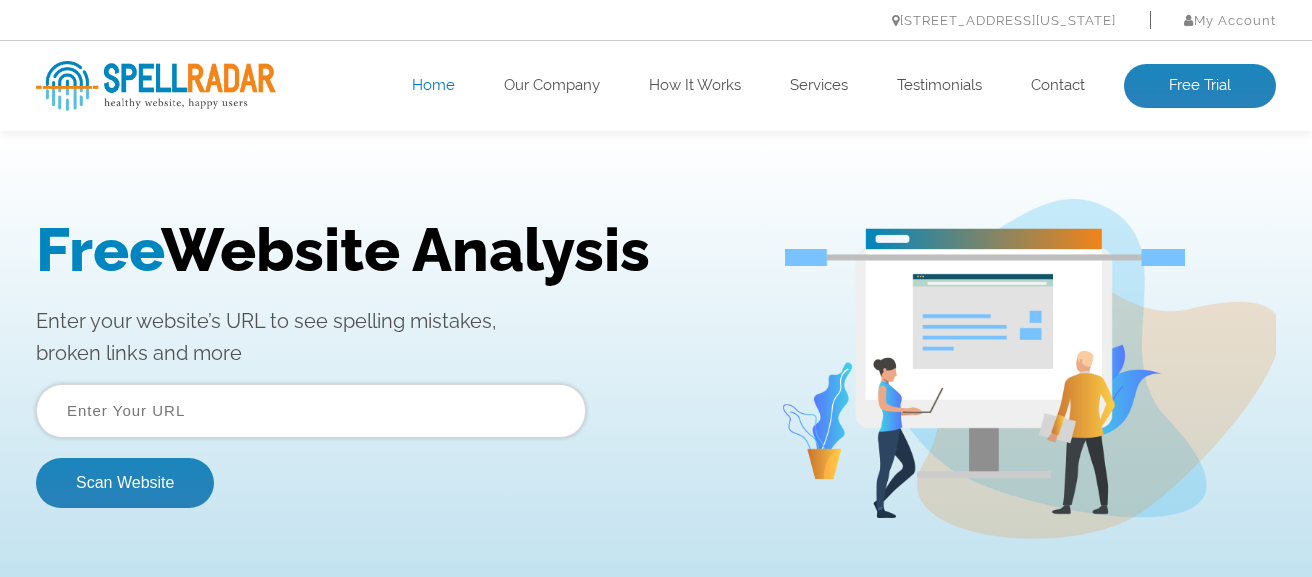 scroll, scrollTop: 0, scrollLeft: 0, axis: both 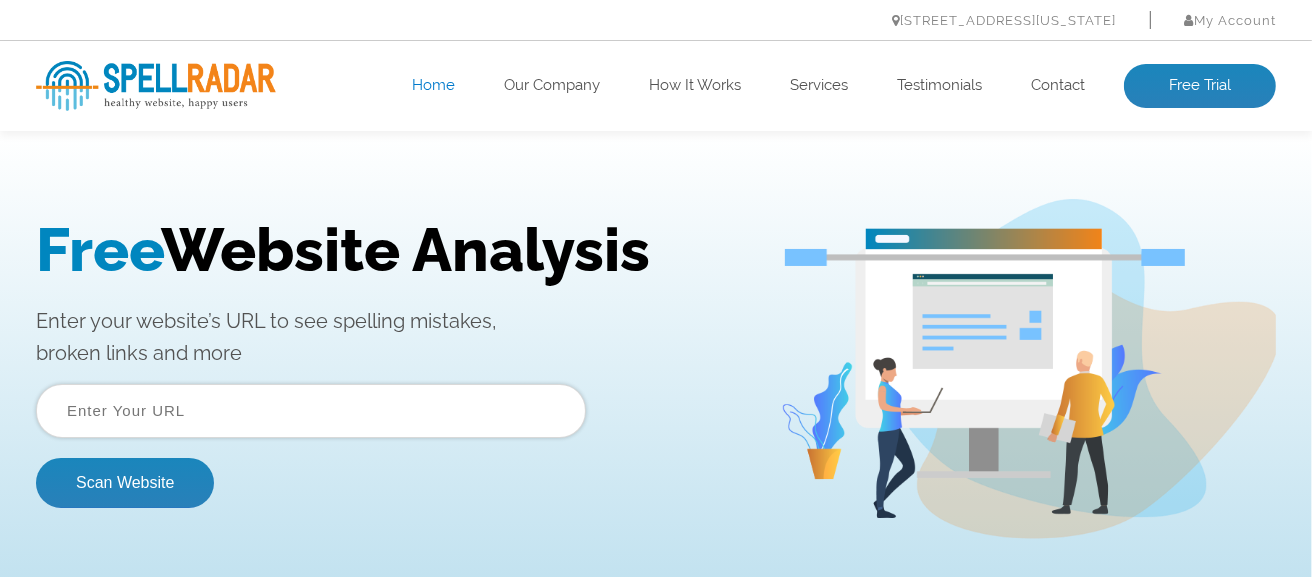 paste on "https://www.enviroguardsolutions.com/flood-barriers" 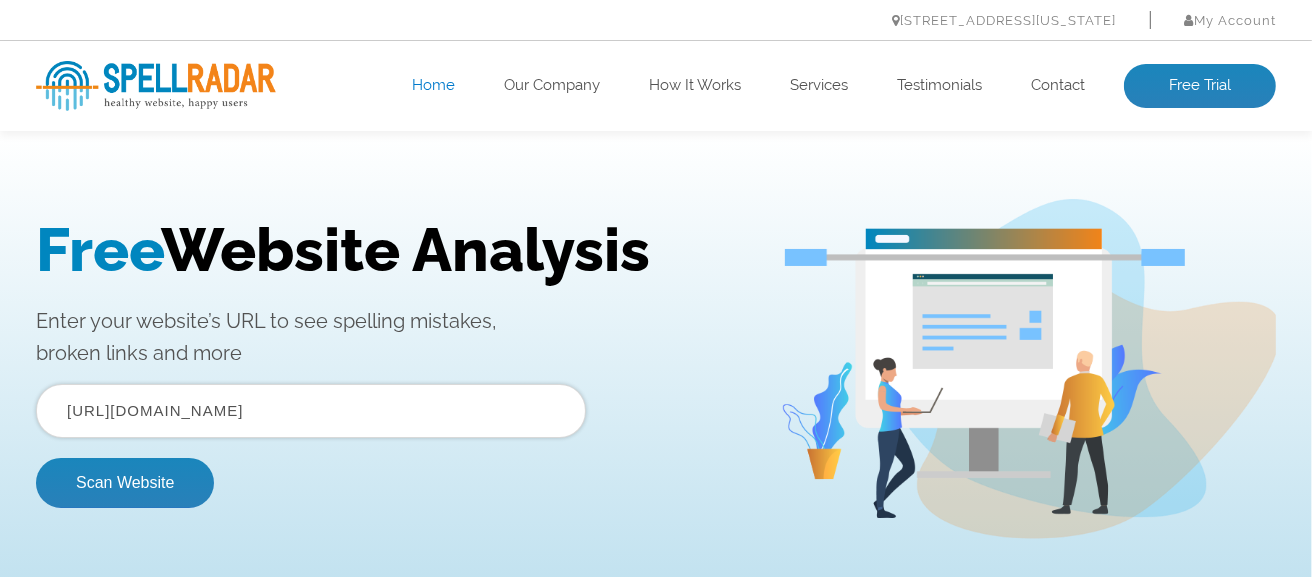 click on "https://www.enviroguardsolutions.com/flood-barriers" at bounding box center [311, 410] 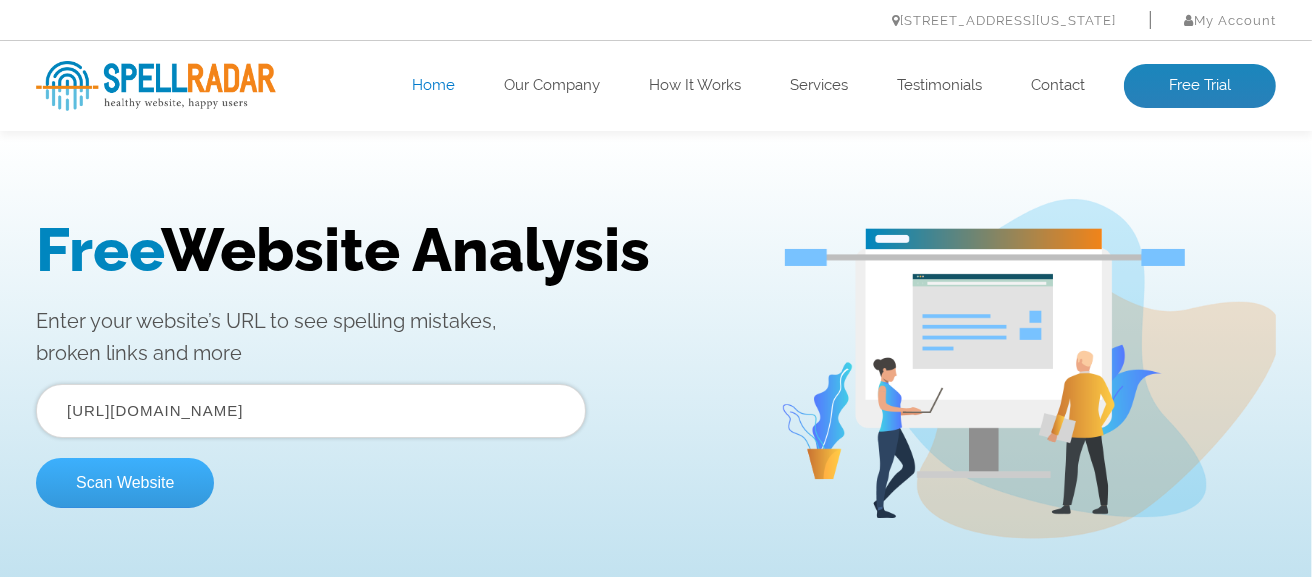 type on "[URL][DOMAIN_NAME]" 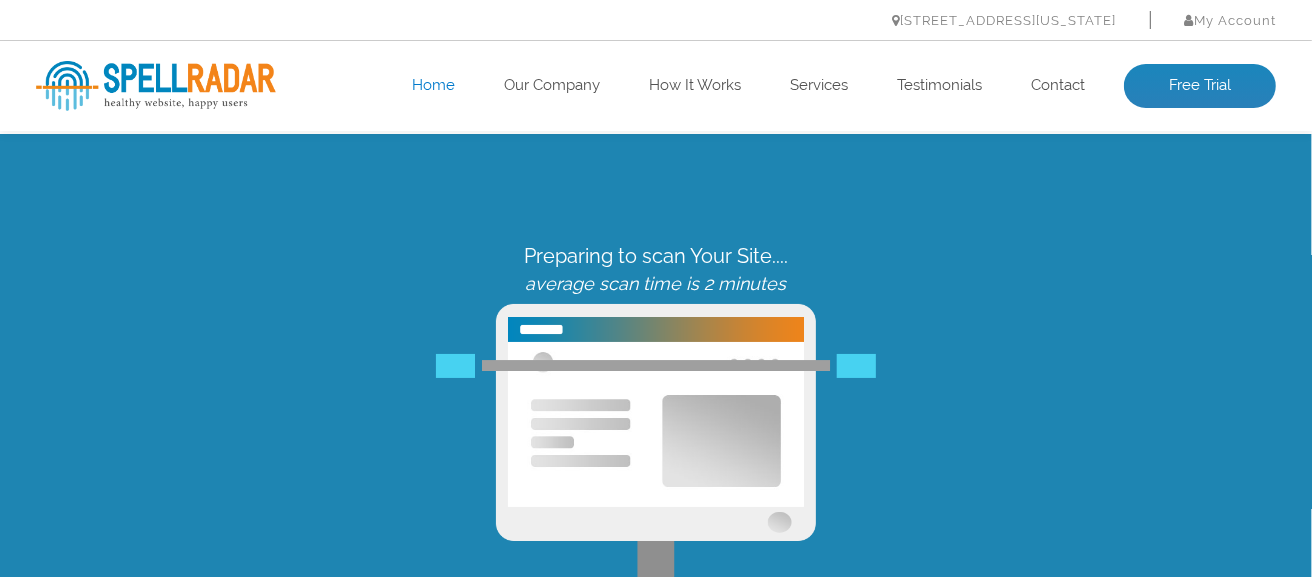 scroll, scrollTop: 0, scrollLeft: 0, axis: both 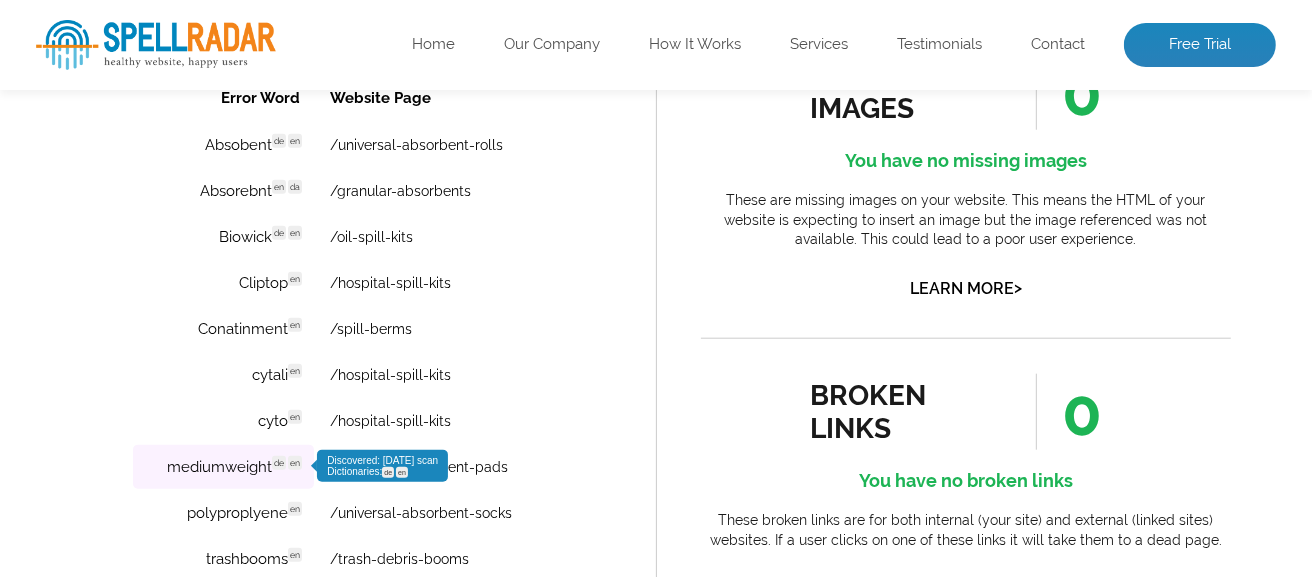 click on "cytali en Discovered: 07-07-2025 scan Dictionaries:  en" at bounding box center [222, 375] 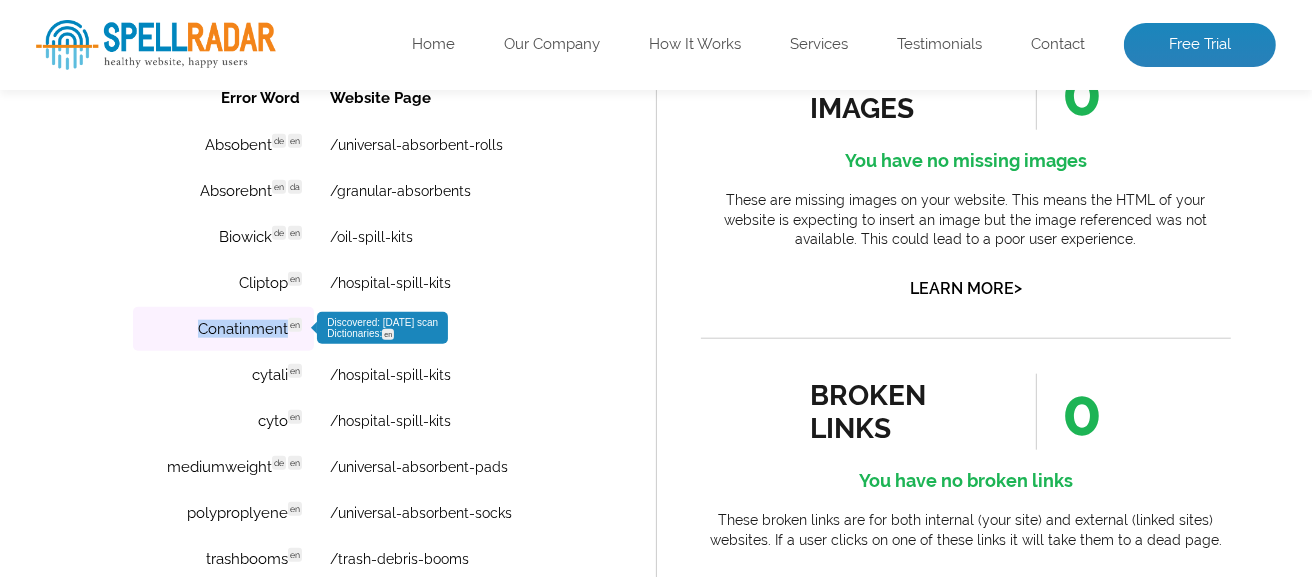 copy on "Conatinment" 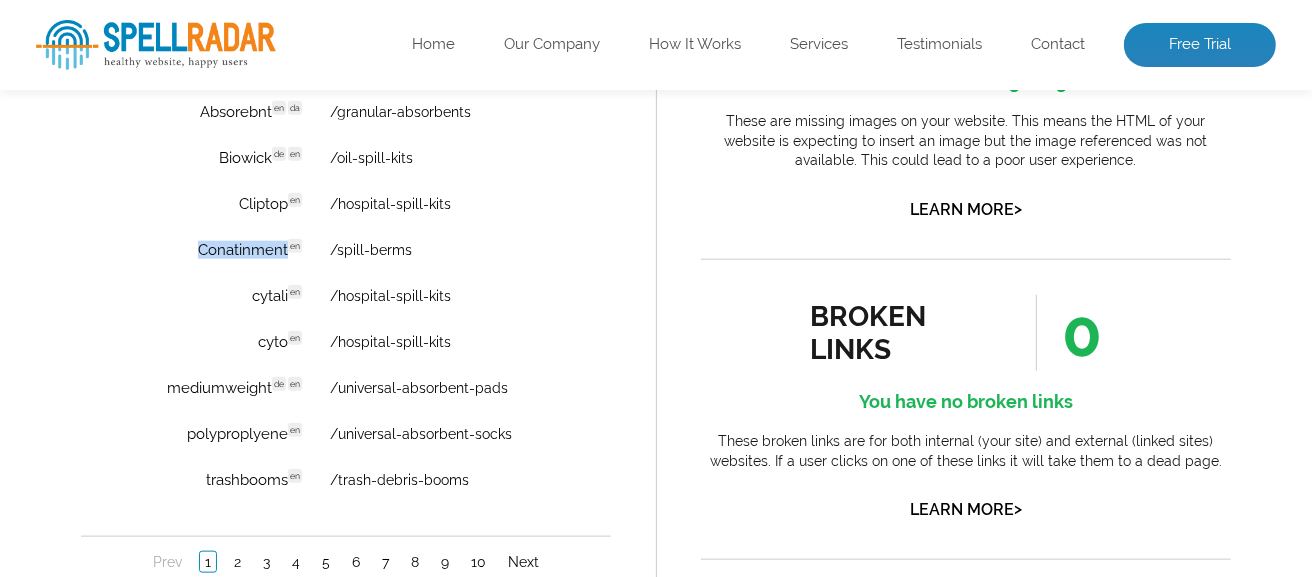 scroll, scrollTop: 1614, scrollLeft: 0, axis: vertical 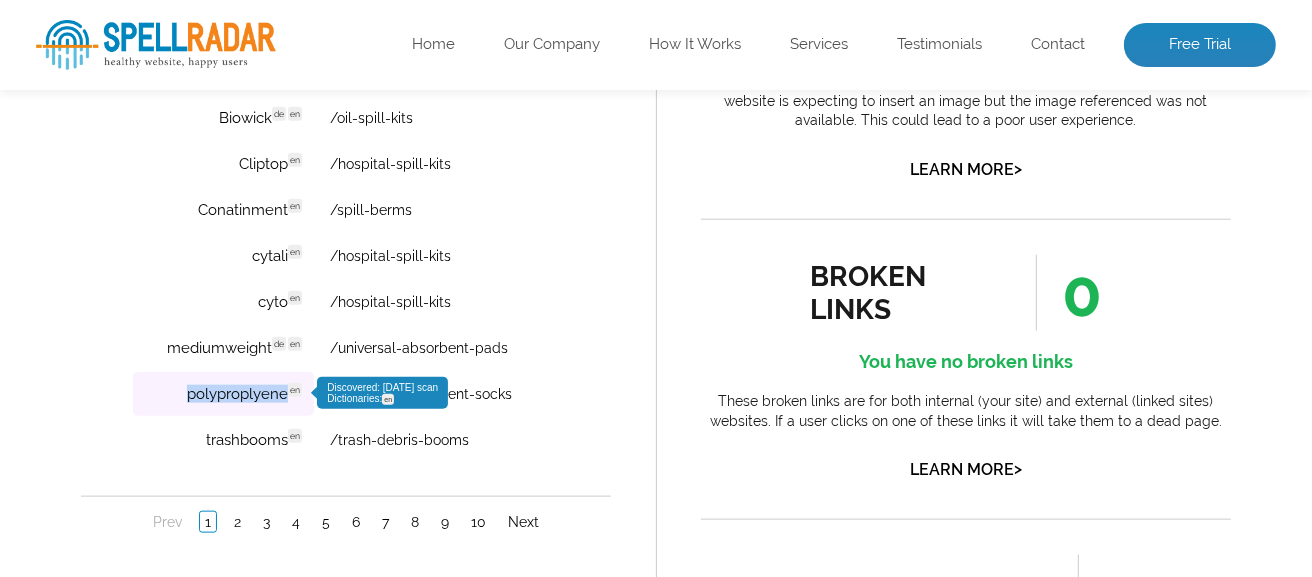 copy on "polyproplyene" 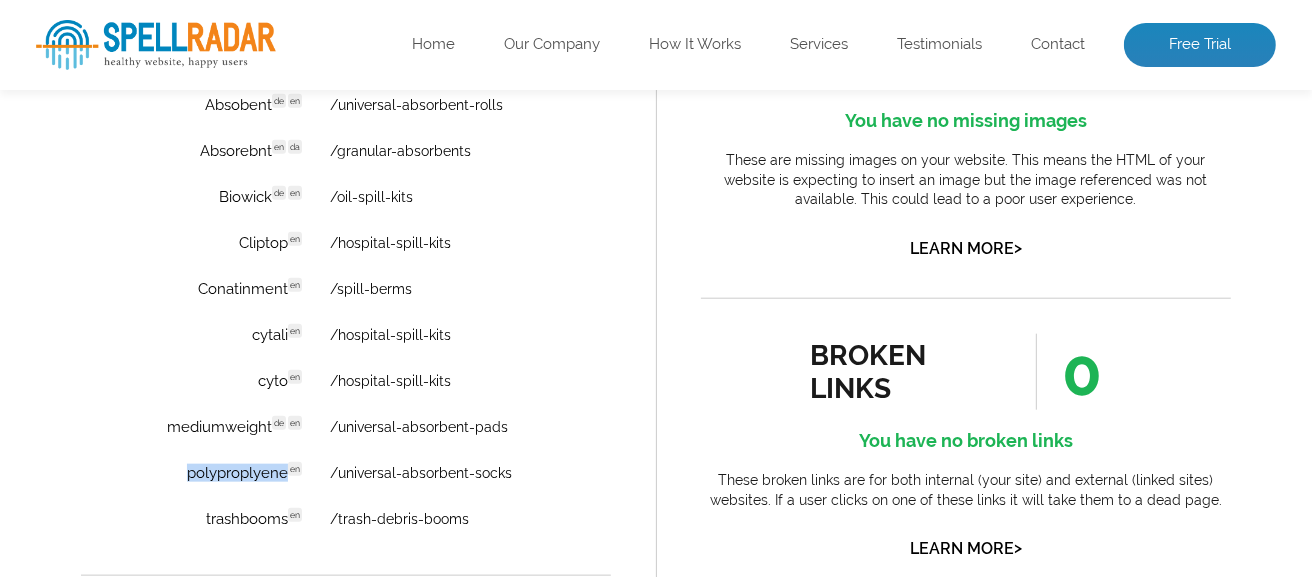 scroll, scrollTop: 1495, scrollLeft: 0, axis: vertical 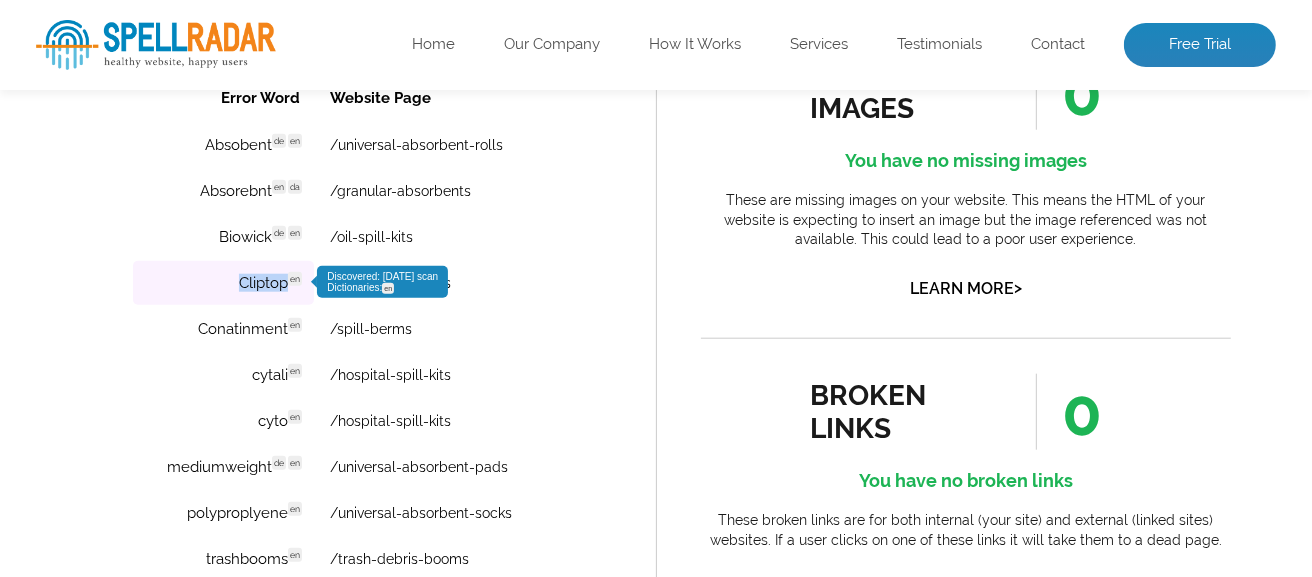 copy on "Cliptop" 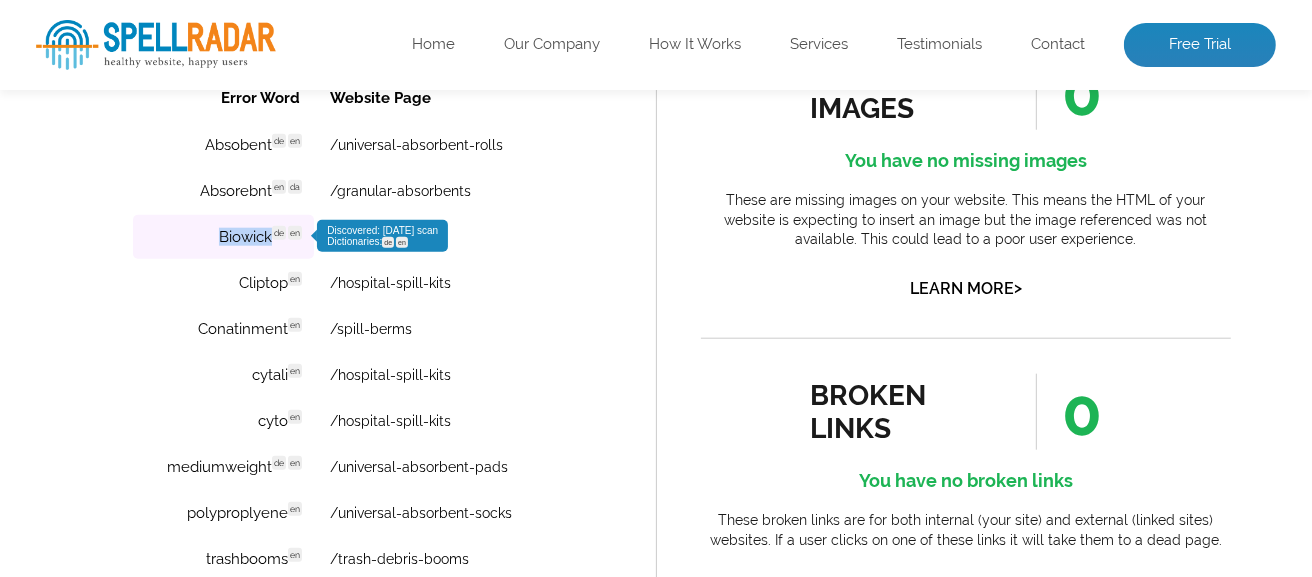 copy on "Biowick" 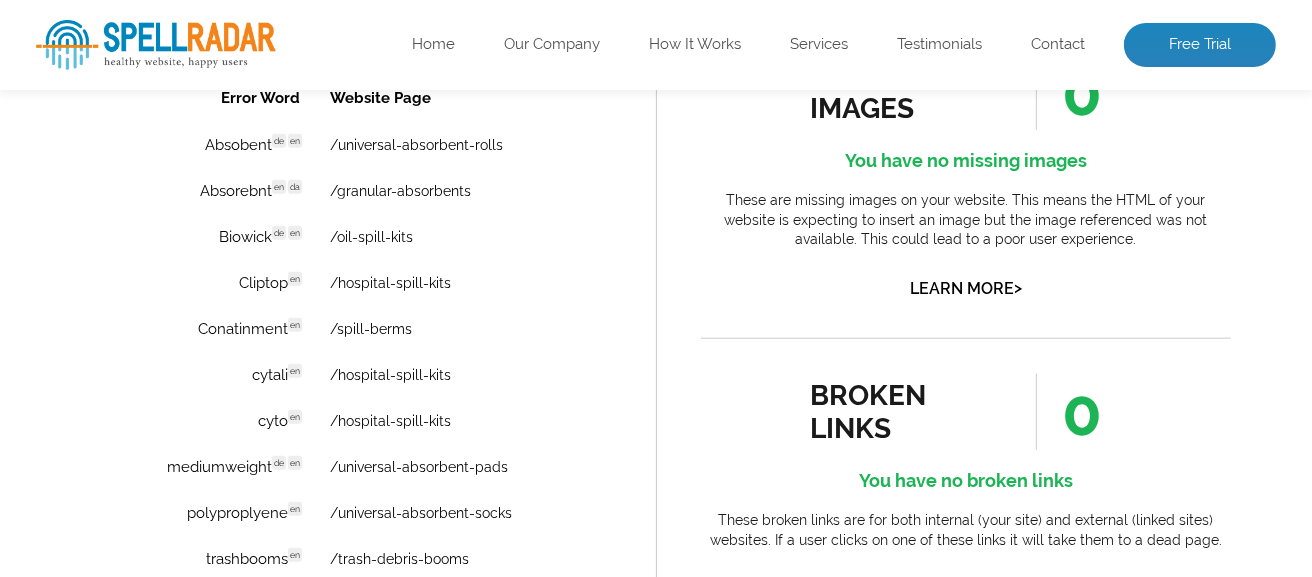 click on "Error Word
Website Page Absobent de en Discovered: 07-07-2025 scan Dictionaries:  de en /universal-absorbent-rolls Absorebnt en da Discovered: 07-07-2025 scan Dictionaries:  en da /granular-absorbents Biowick de en Discovered: 07-07-2025 scan Dictionaries:  de en /oil-spill-kits Cliptop en Discovered: 07-07-2025 scan Dictionaries:  en /hospital-spill-kits Conatinment en Discovered: 07-07-2025 scan Dictionaries:  en /spill-berms cytali en Discovered: 07-07-2025 scan Dictionaries:  en /hospital-spill-kits cyto en Discovered: 07-07-2025 scan Dictionaries:  en /hospital-spill-kits mediumweight de en Discovered: 07-07-2025 scan Dictionaries:  de en /universal-absorbent-pads polyproplyene en Discovered: 07-07-2025 scan Dictionaries:  en /universal-absorbent-socks trashbooms en Discovered: 07-07-2025 scan Dictionaries:  en /trash-debris-booms Prev 1 2 3 4 5 6 7 8 9 10 Next
Want to view  All Results?
Get Free Trial" at bounding box center [345, 370] 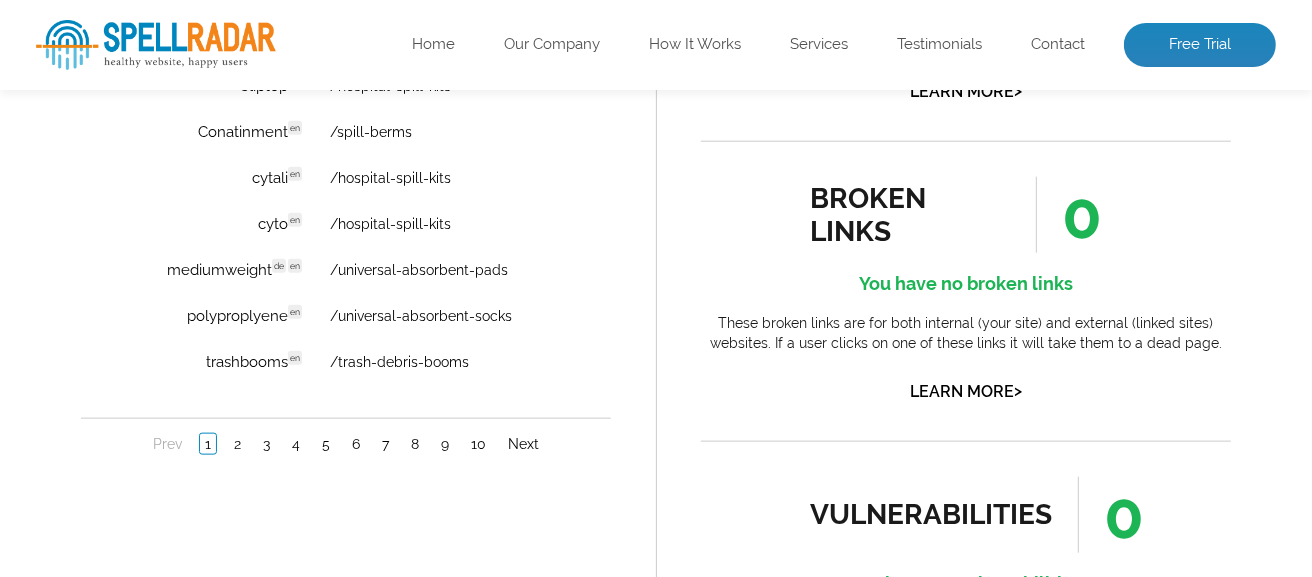 scroll, scrollTop: 1456, scrollLeft: 0, axis: vertical 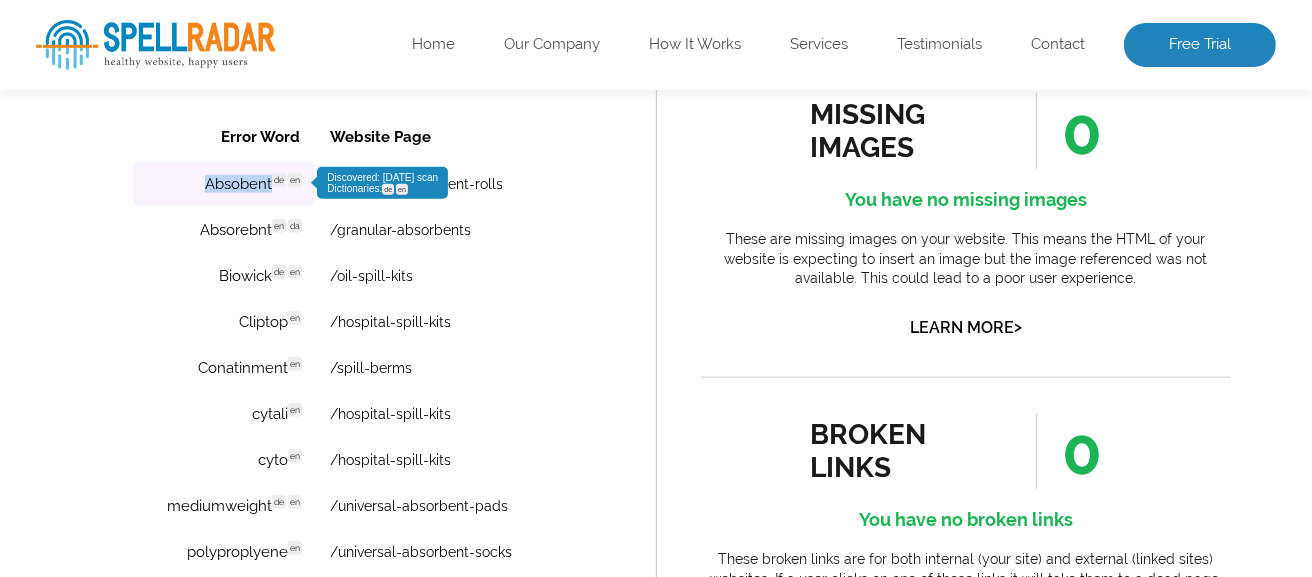 copy on "Absobent" 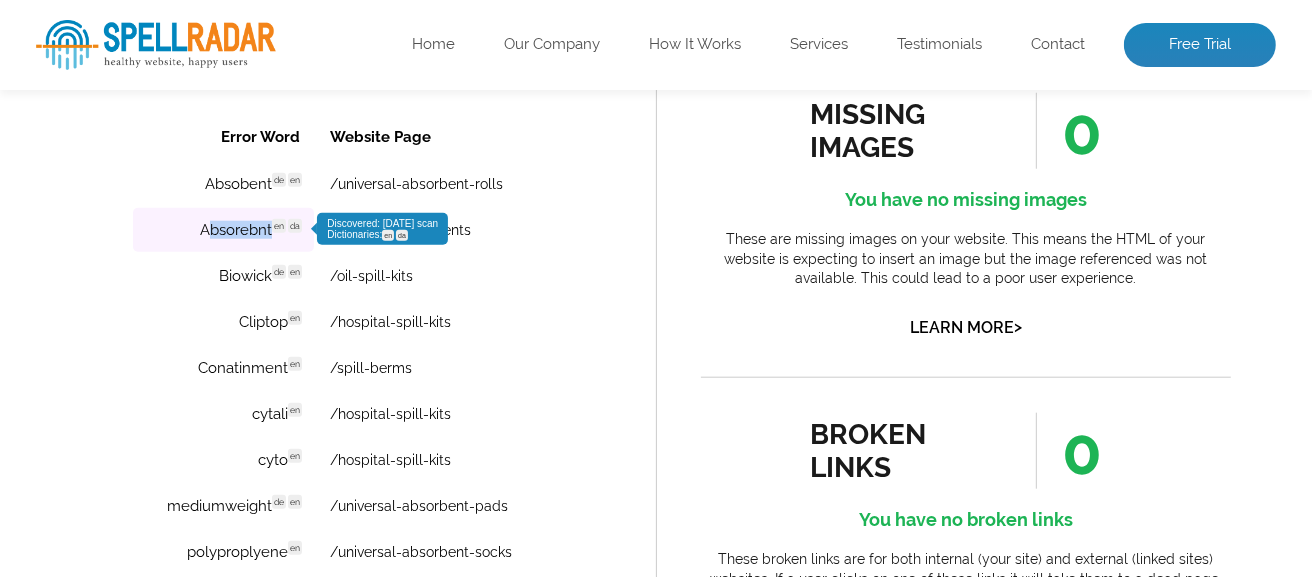 copy on "bsorebnt" 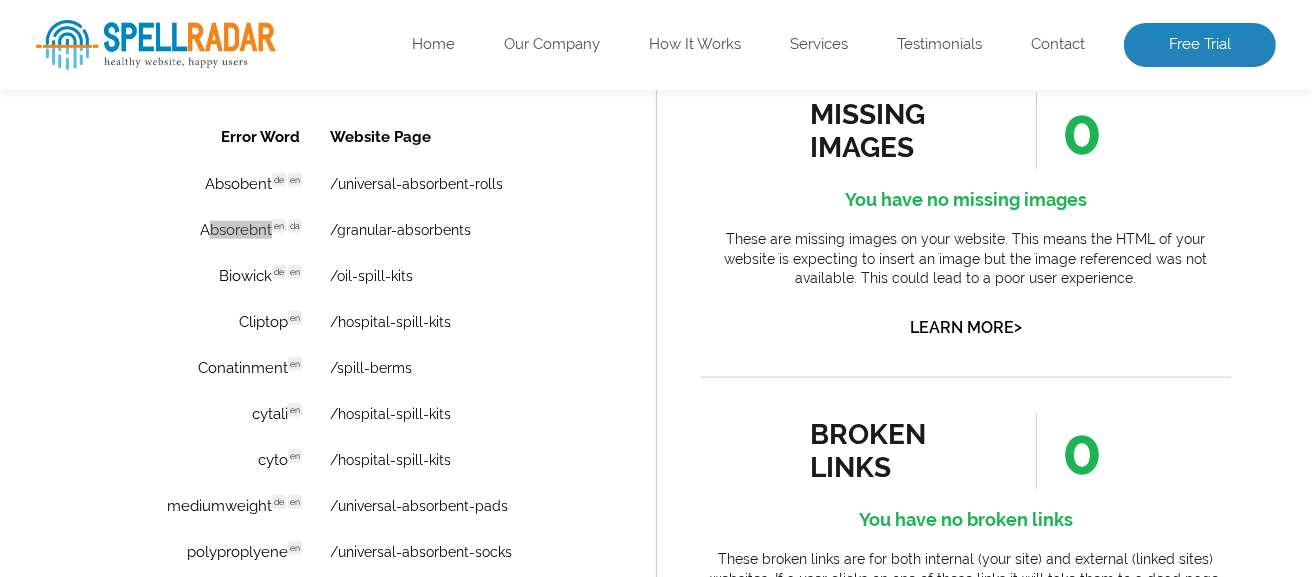 click on "spelling issues
416
Ooops! You have some spelling issues
These are words from the scanned pages of your website (limited to 50) that are not found in our dictionaries.  Each word indicates which dictionary it was checked against.  With a  free trial  you can scan all pages, add words to your own dictionary in one click (and remove from future scans), as well as bulk download your results to a spreadsheet.
Learn More  >
spelling issues
FAQ here." at bounding box center (346, 347) 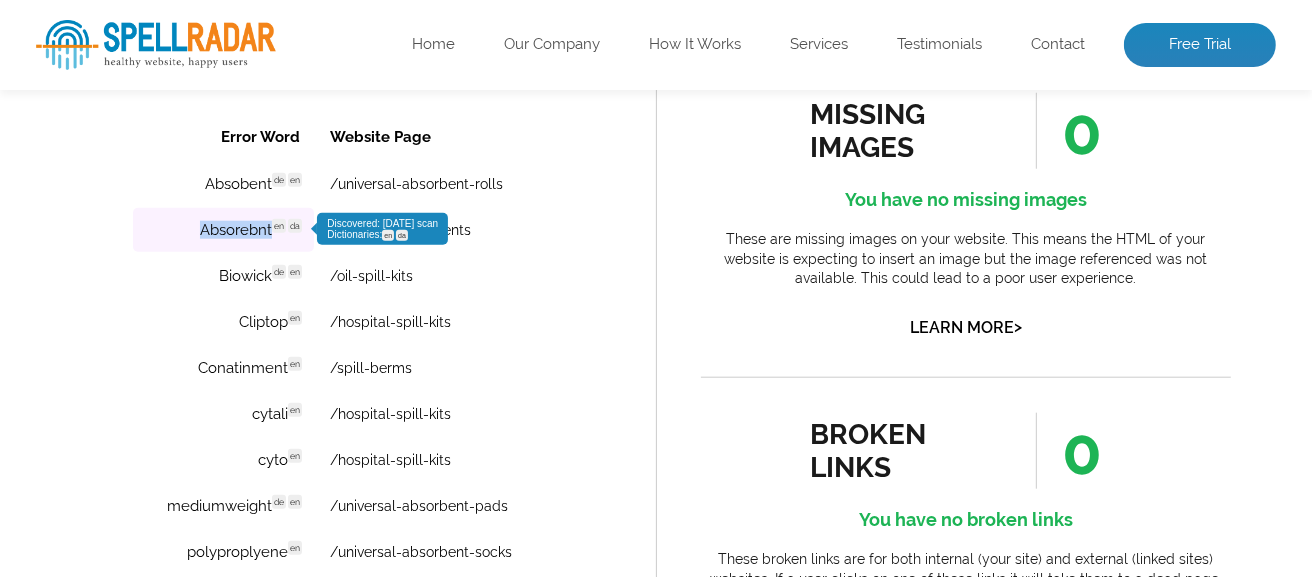 copy on "Absorebnt" 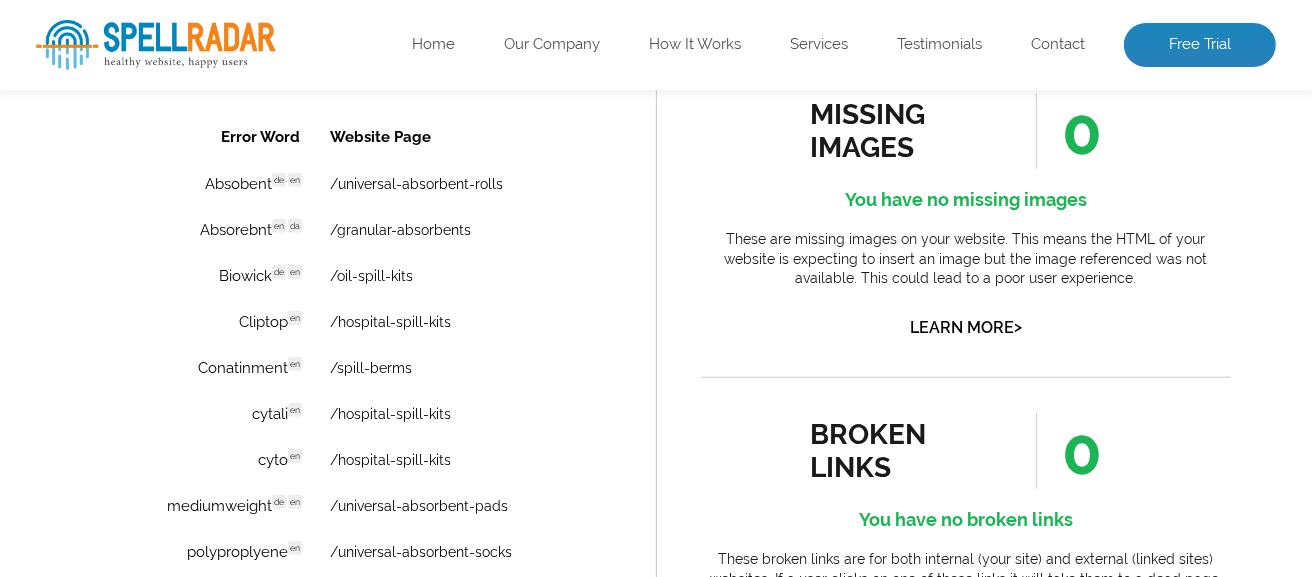 click on "Error Word
Website Page Absobent de en Discovered: 07-07-2025 scan Dictionaries:  de en /universal-absorbent-rolls Absorebnt en da Discovered: 07-07-2025 scan Dictionaries:  en da /granular-absorbents Biowick de en Discovered: 07-07-2025 scan Dictionaries:  de en /oil-spill-kits Cliptop en Discovered: 07-07-2025 scan Dictionaries:  en /hospital-spill-kits Conatinment en Discovered: 07-07-2025 scan Dictionaries:  en /spill-berms cytali en Discovered: 07-07-2025 scan Dictionaries:  en /hospital-spill-kits cyto en Discovered: 07-07-2025 scan Dictionaries:  en /hospital-spill-kits mediumweight de en Discovered: 07-07-2025 scan Dictionaries:  de en /universal-absorbent-pads polyproplyene en Discovered: 07-07-2025 scan Dictionaries:  en /universal-absorbent-socks trashbooms en Discovered: 07-07-2025 scan Dictionaries:  en /trash-debris-booms Prev 1 2 3 4 5 6 7 8 9 10 Next
Want to view  All Results?
Get Free Trial" at bounding box center [345, 409] 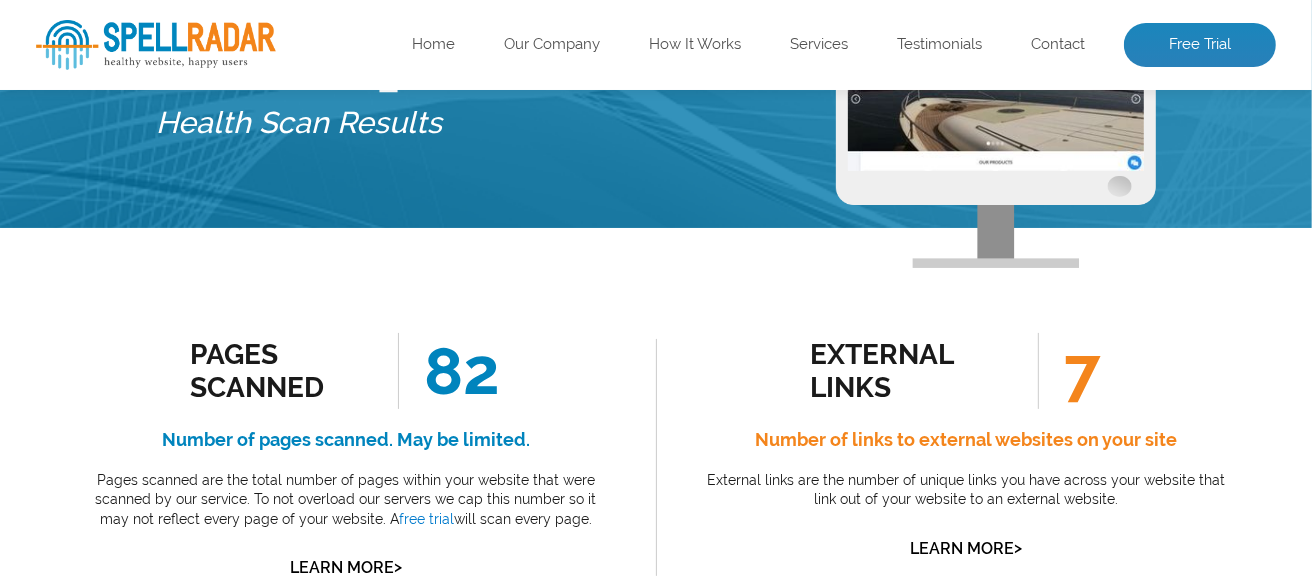 scroll, scrollTop: 0, scrollLeft: 0, axis: both 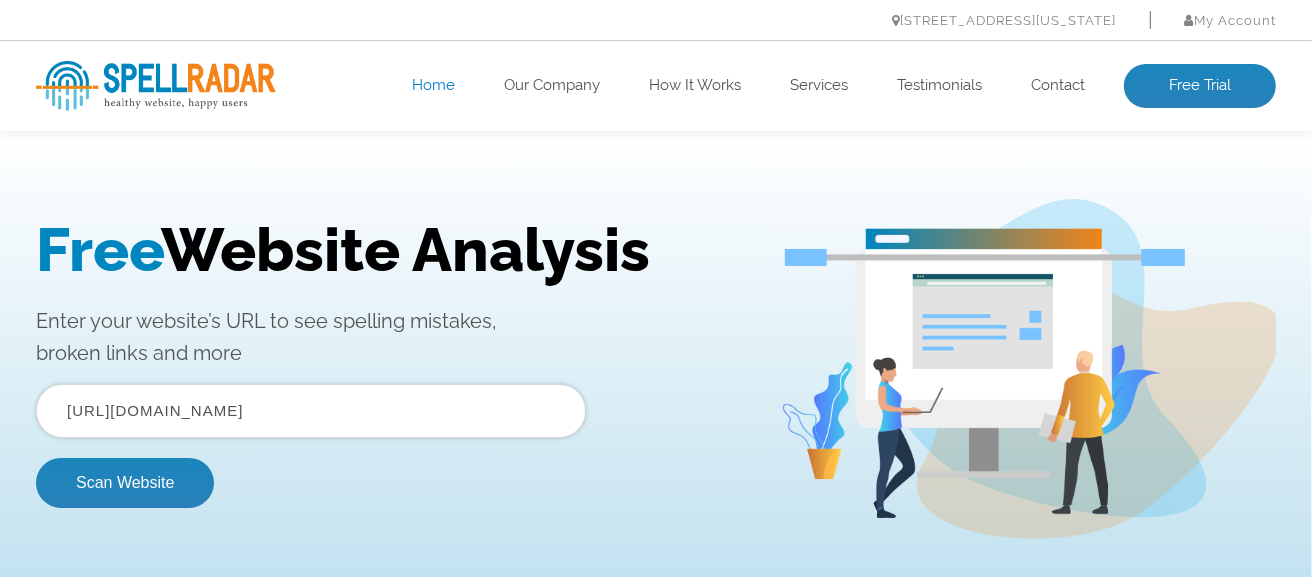 click on "[URL][DOMAIN_NAME]" at bounding box center [311, 410] 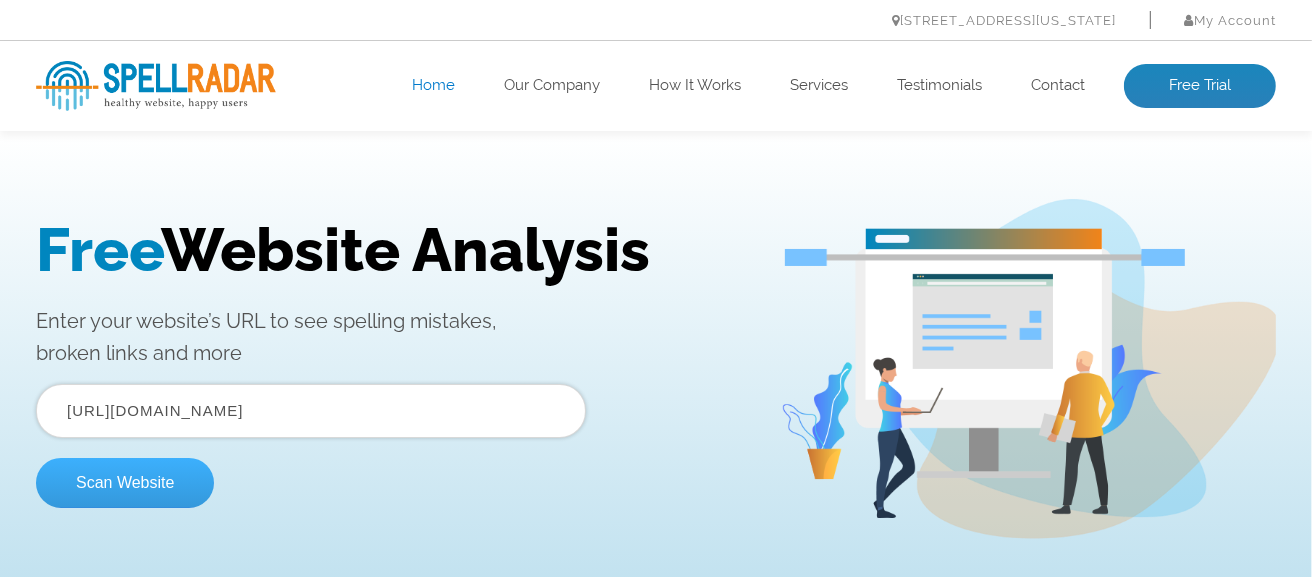 type on "[URL][DOMAIN_NAME]" 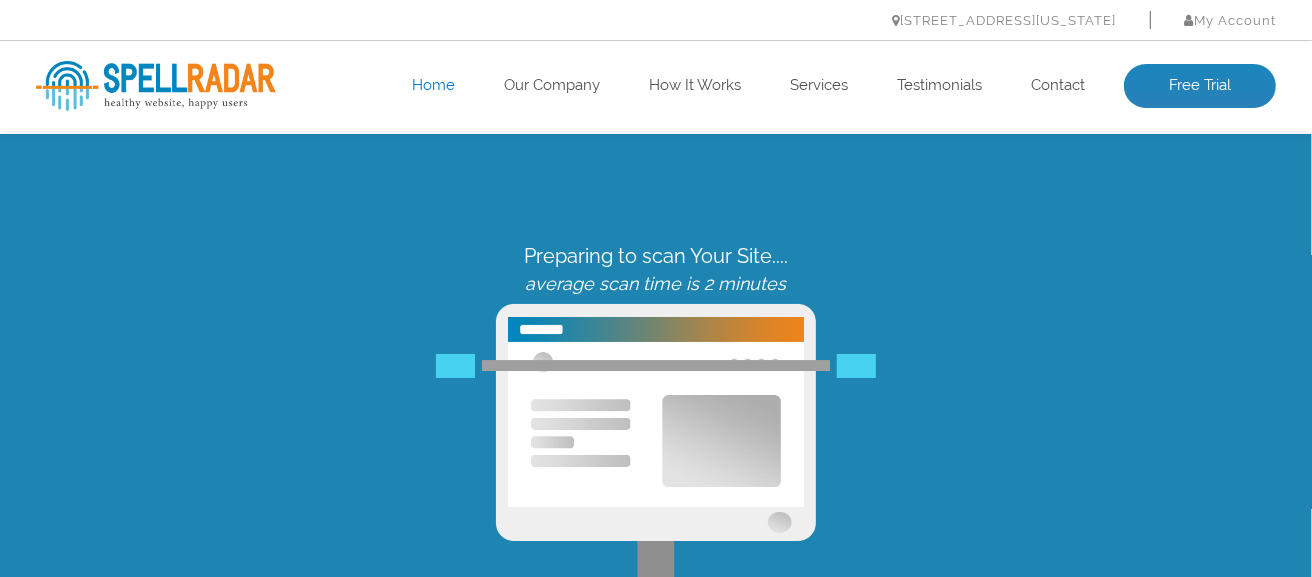 scroll, scrollTop: 0, scrollLeft: 0, axis: both 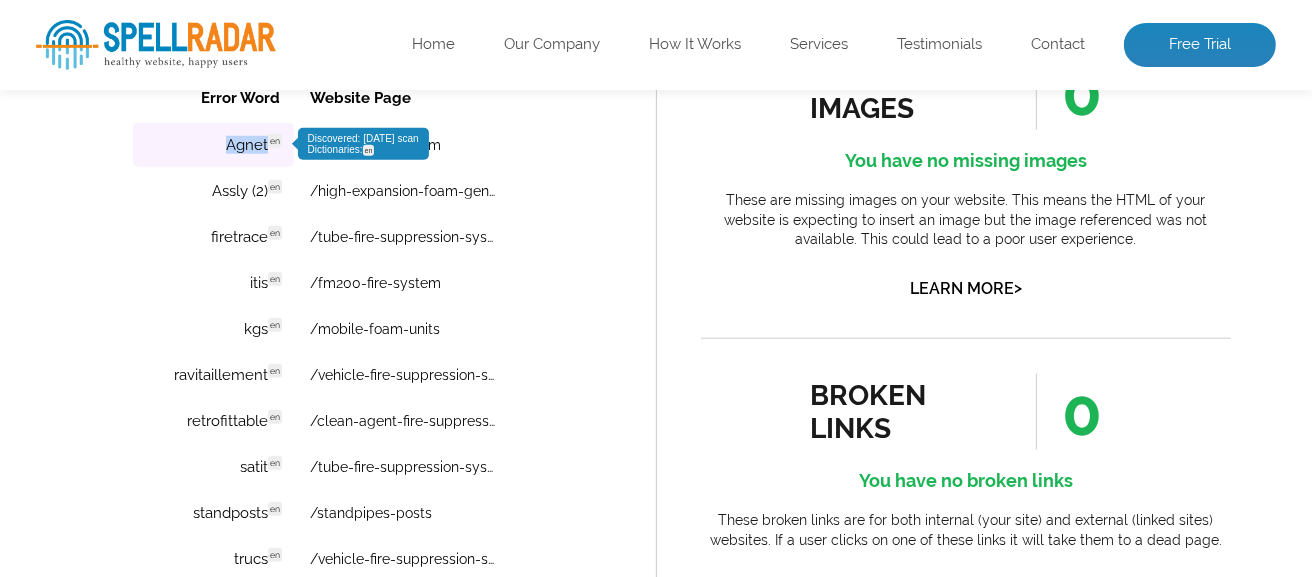 copy on "Agnet" 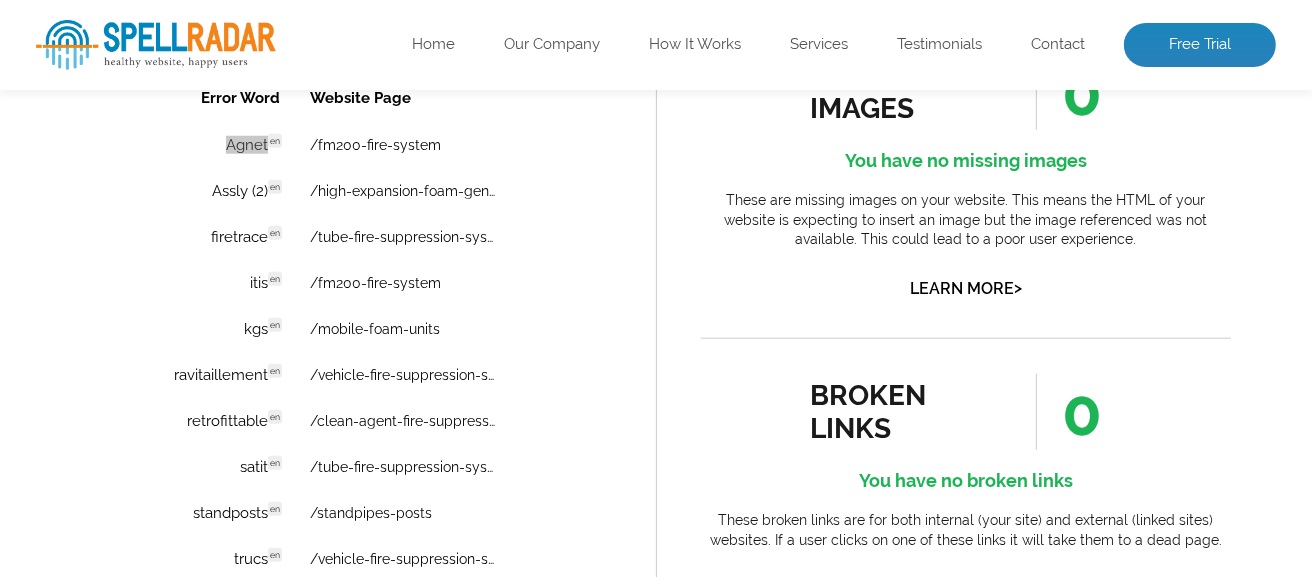 click on "Pages Scanned
79
Number of pages scanned.  May be limited.
Pages scanned are the total number of pages within your website that were scanned by our service.  To not overload our servers we cap this number so it may not reflect every page of your website. A  free trial  will scan every page.
Learn More  >
Pages Scanned
Pages scanned are the total number of pages within your website that were scanned by our service.  To not overload our servers we cap this number so it may not reflect every page of your website. A  free trial  will scan every page. For more information visit our  FAQ here .
11 >" at bounding box center [656, -32] 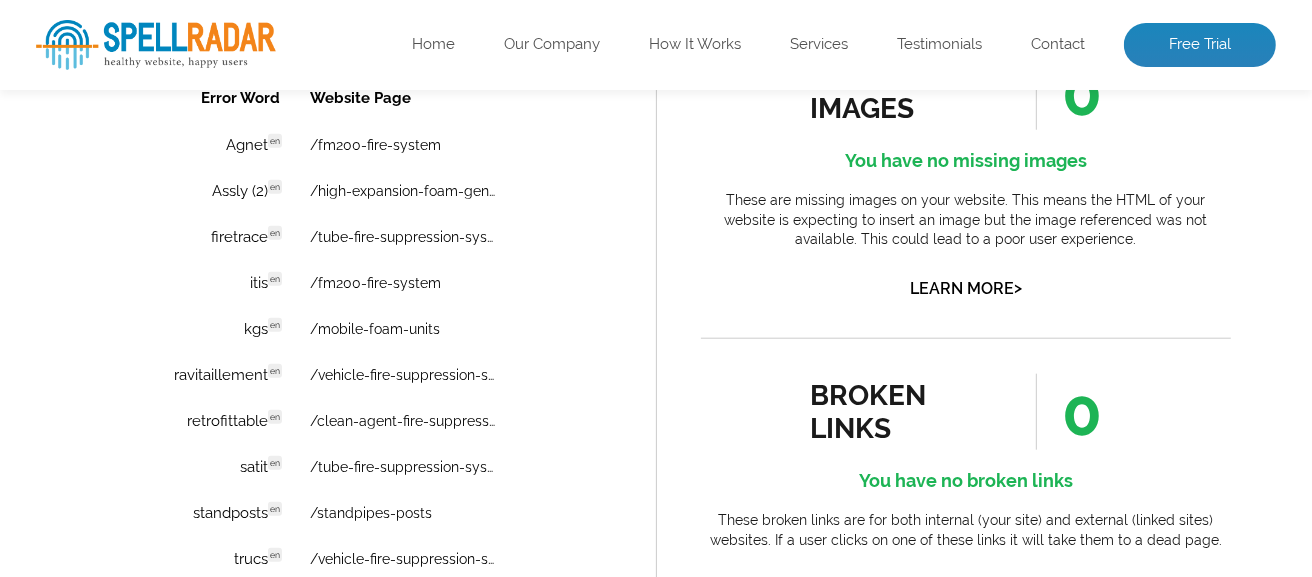 click on "Error Word
Website Page Agnet en Discovered: 07-07-2025 scan Dictionaries:  en /fm200-fire-system Assly (2) en Discovered: 07-07-2025 scan Dictionaries:  en /high-expansion-foam-generator firetrace en Discovered: 07-07-2025 scan Dictionaries:  en /tube-fire-suppression-system itis en Discovered: 07-07-2025 scan Dictionaries:  en /fm200-fire-system kgs en Discovered: 07-07-2025 scan Dictionaries:  en /mobile-foam-units ravitaillement en Discovered: 07-07-2025 scan Dictionaries:  en /vehicle-fire-suppression-system retrofittable en Discovered: 07-07-2025 scan Dictionaries:  en /clean-agent-fire-suppression-system satit en Discovered: 07-07-2025 scan Dictionaries:  en /tube-fire-suppression-system standposts en Discovered: 07-07-2025 scan Dictionaries:  en /standpipes-posts trucs en Discovered: 07-07-2025 scan Dictionaries:  en /vehicle-fire-suppression-system Prev 1 2 3 4 5 6 7 8 9 10 Next
Want to view  All Results?
Get Free Trial" at bounding box center [345, 370] 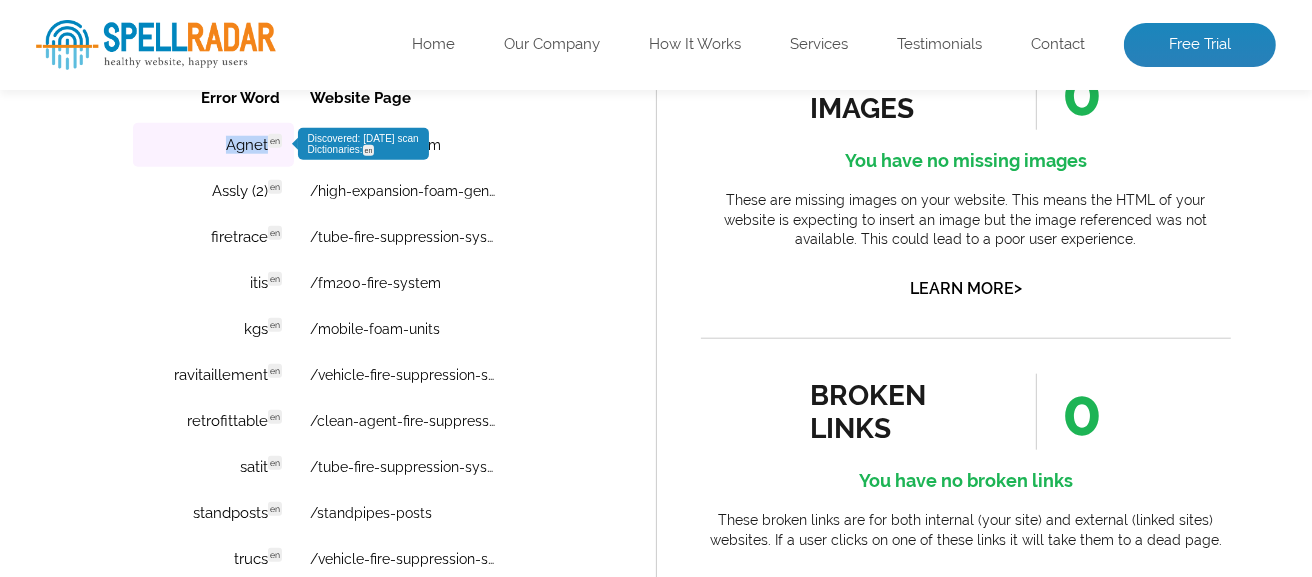 copy on "Agnet" 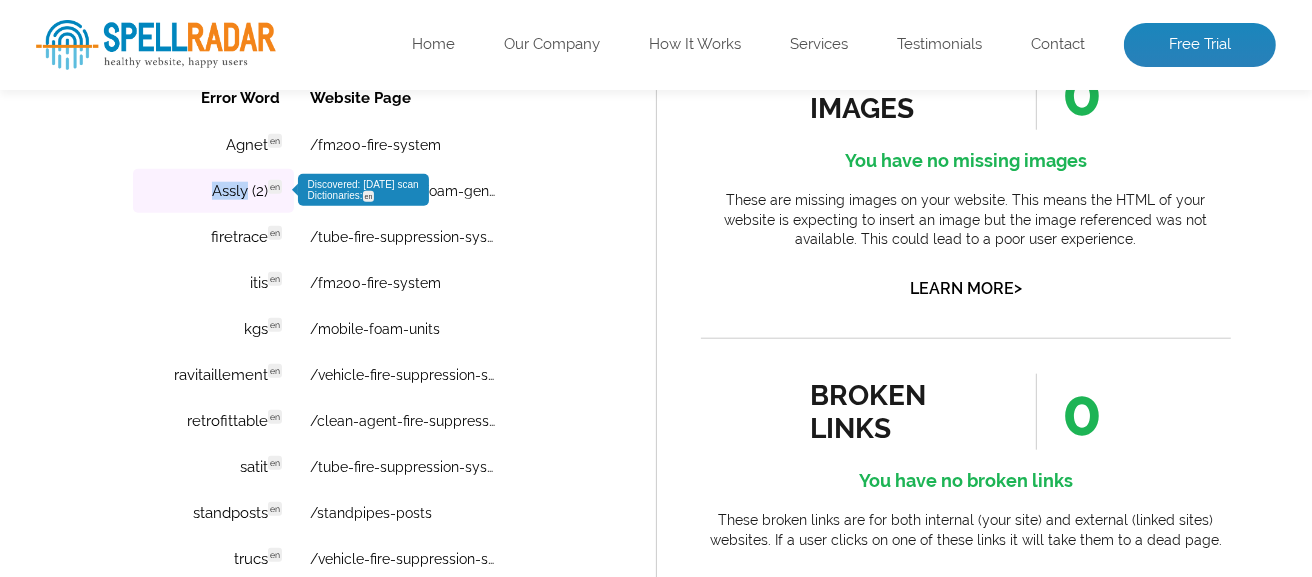 drag, startPoint x: 208, startPoint y: 187, endPoint x: 247, endPoint y: 191, distance: 39.20459 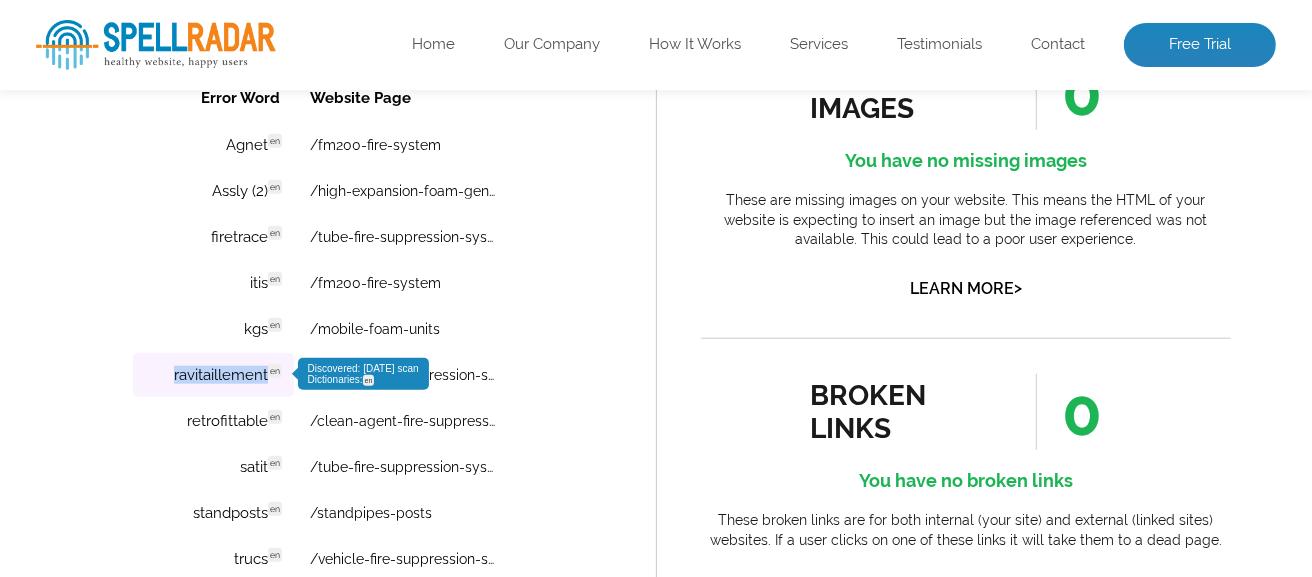 copy on "ravitaillement" 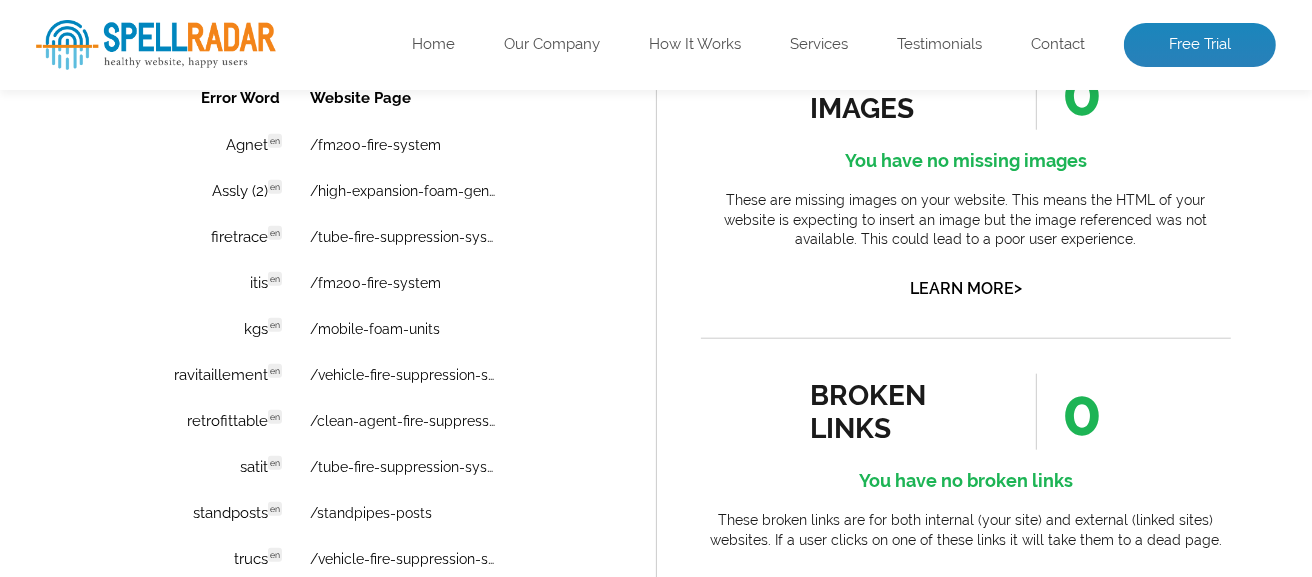 click on "Error Word
Website Page Agnet en Discovered: 07-07-2025 scan Dictionaries:  en /fm200-fire-system Assly (2) en Discovered: 07-07-2025 scan Dictionaries:  en /high-expansion-foam-generator firetrace en Discovered: 07-07-2025 scan Dictionaries:  en /tube-fire-suppression-system itis en Discovered: 07-07-2025 scan Dictionaries:  en /fm200-fire-system kgs en Discovered: 07-07-2025 scan Dictionaries:  en /mobile-foam-units ravitaillement en Discovered: 07-07-2025 scan Dictionaries:  en /vehicle-fire-suppression-system retrofittable en Discovered: 07-07-2025 scan Dictionaries:  en /clean-agent-fire-suppression-system satit en Discovered: 07-07-2025 scan Dictionaries:  en /tube-fire-suppression-system standposts en Discovered: 07-07-2025 scan Dictionaries:  en /standpipes-posts trucs en Discovered: 07-07-2025 scan Dictionaries:  en /vehicle-fire-suppression-system Prev 1 2 3 4 5 6 7 8 9 10 Next
Want to view  All Results?
Get Free Trial" at bounding box center [345, 370] 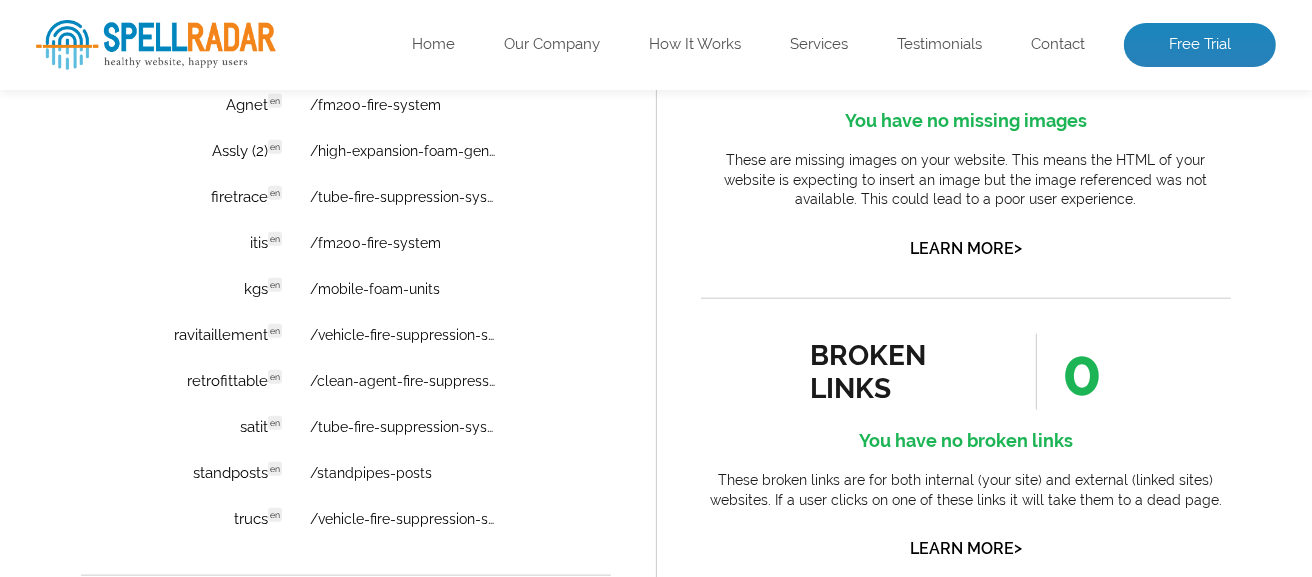 scroll, scrollTop: 1574, scrollLeft: 0, axis: vertical 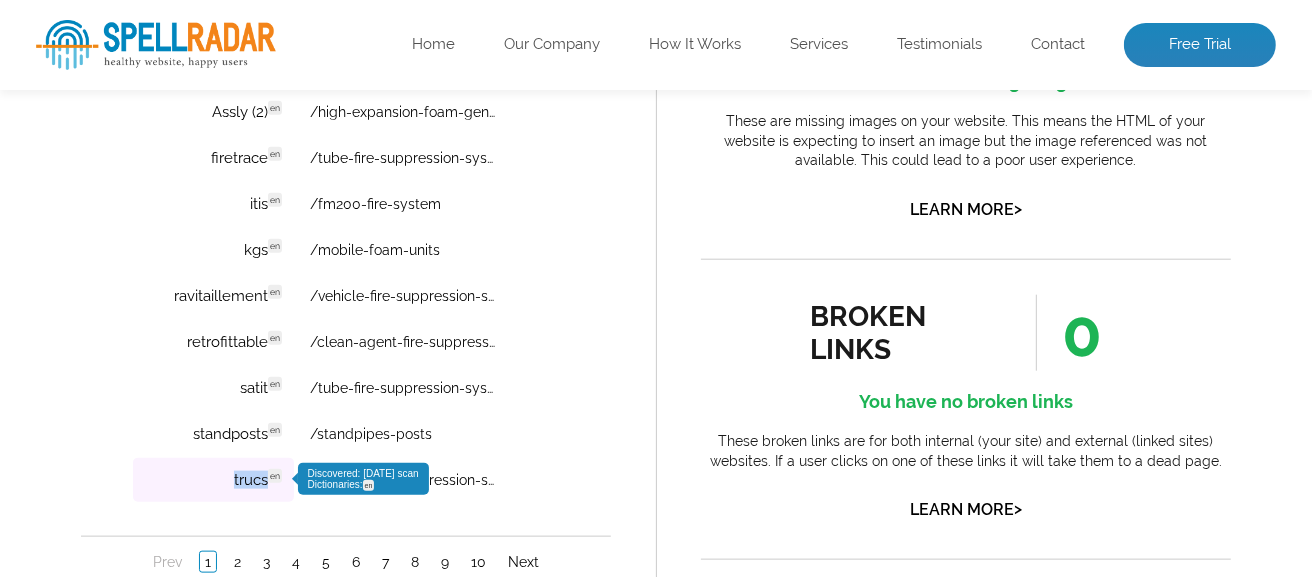 copy on "trucs" 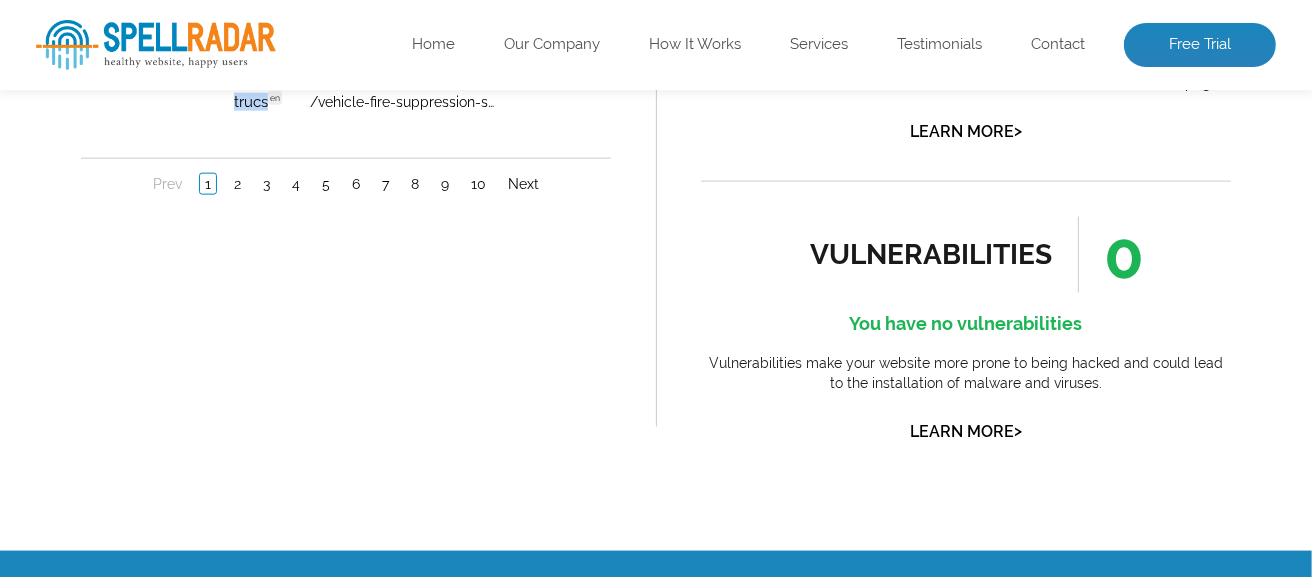 scroll, scrollTop: 1834, scrollLeft: 0, axis: vertical 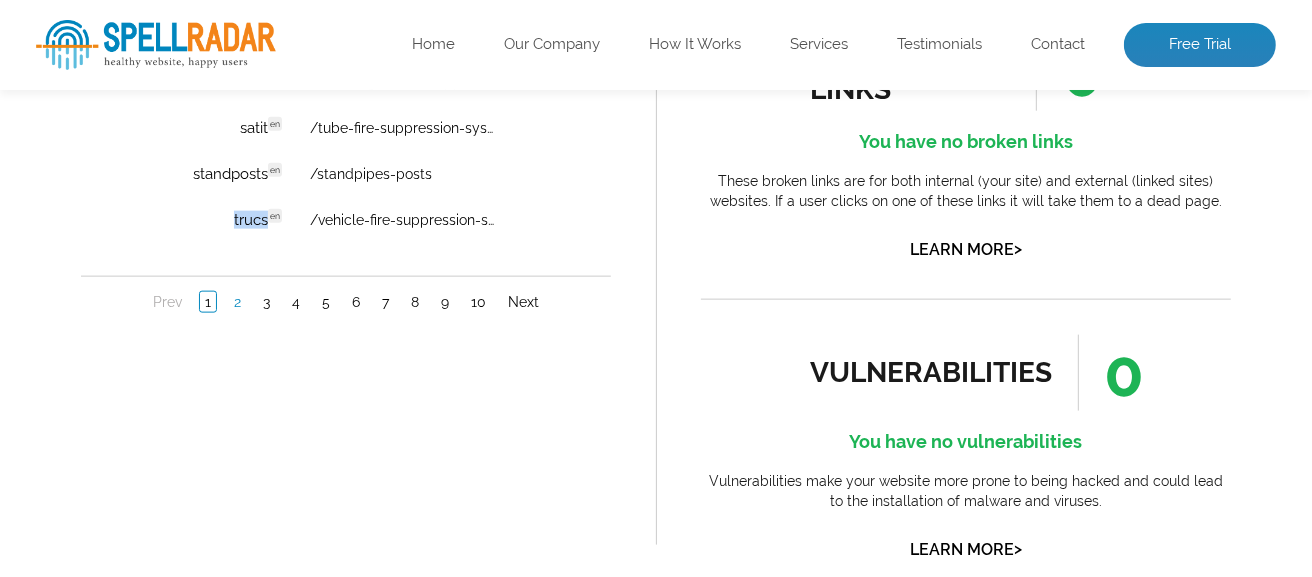 click on "2" at bounding box center [236, 303] 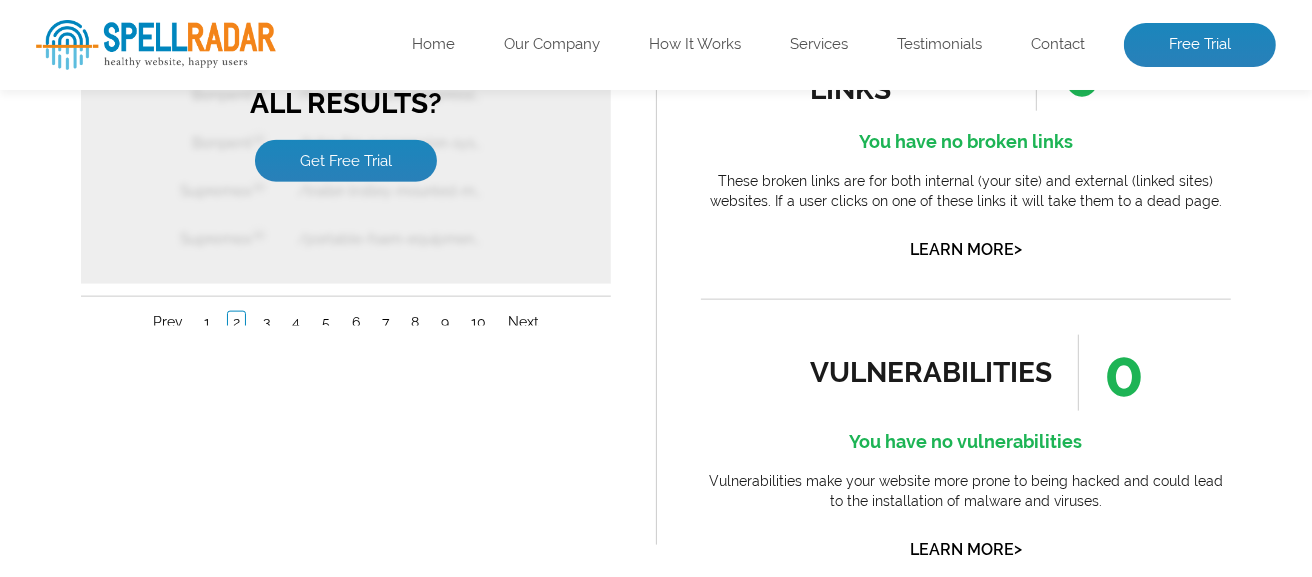 scroll, scrollTop: 0, scrollLeft: 0, axis: both 